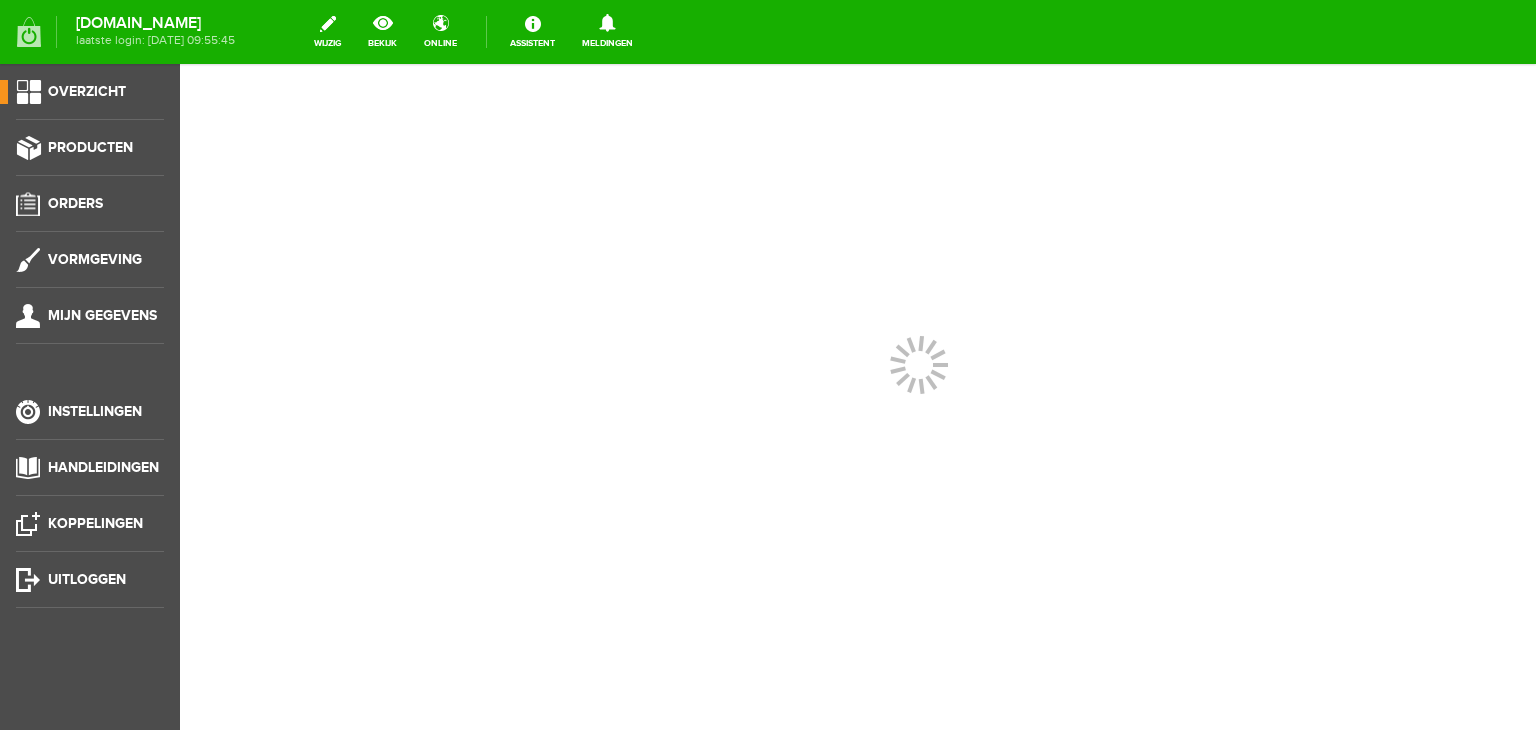 scroll, scrollTop: 0, scrollLeft: 0, axis: both 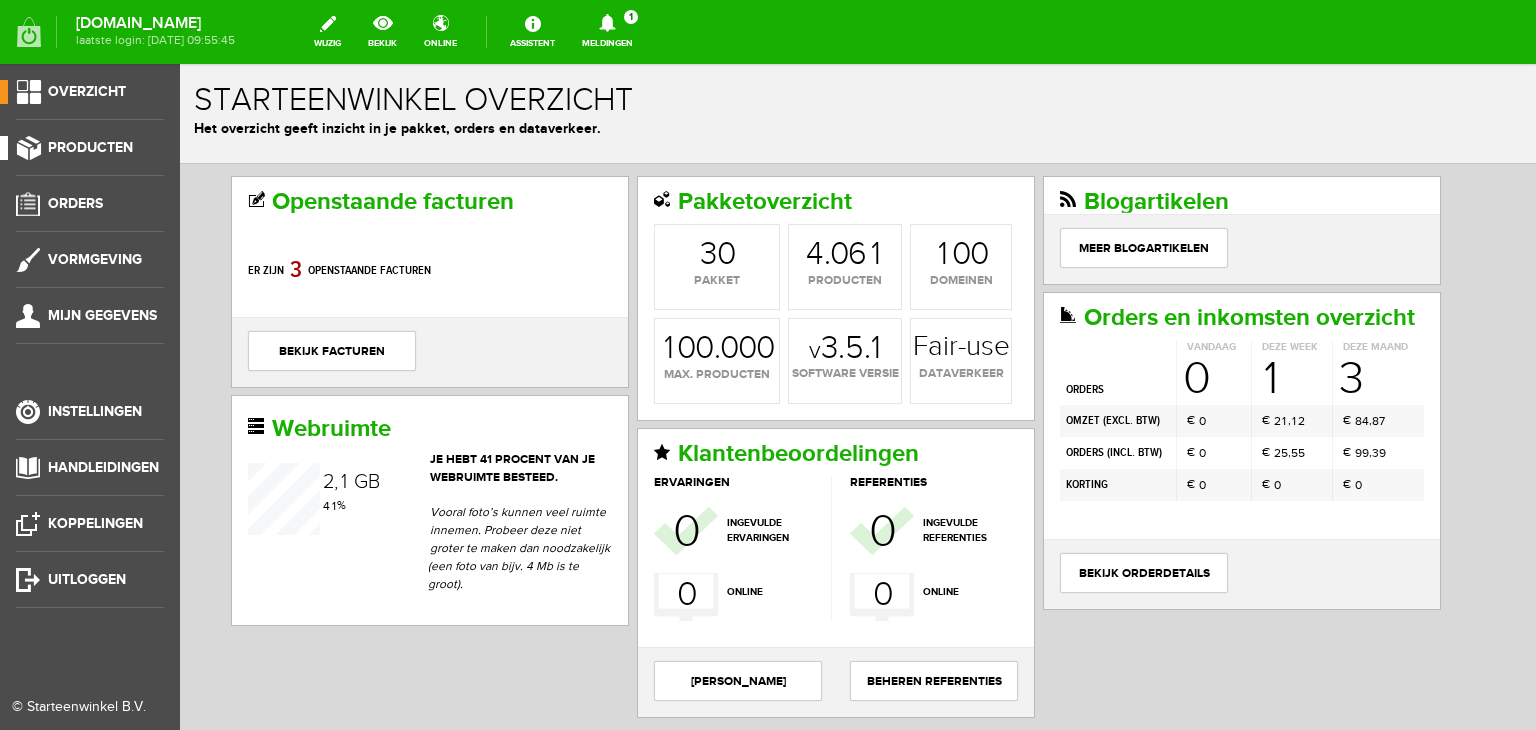 click on "Producten" at bounding box center (90, 147) 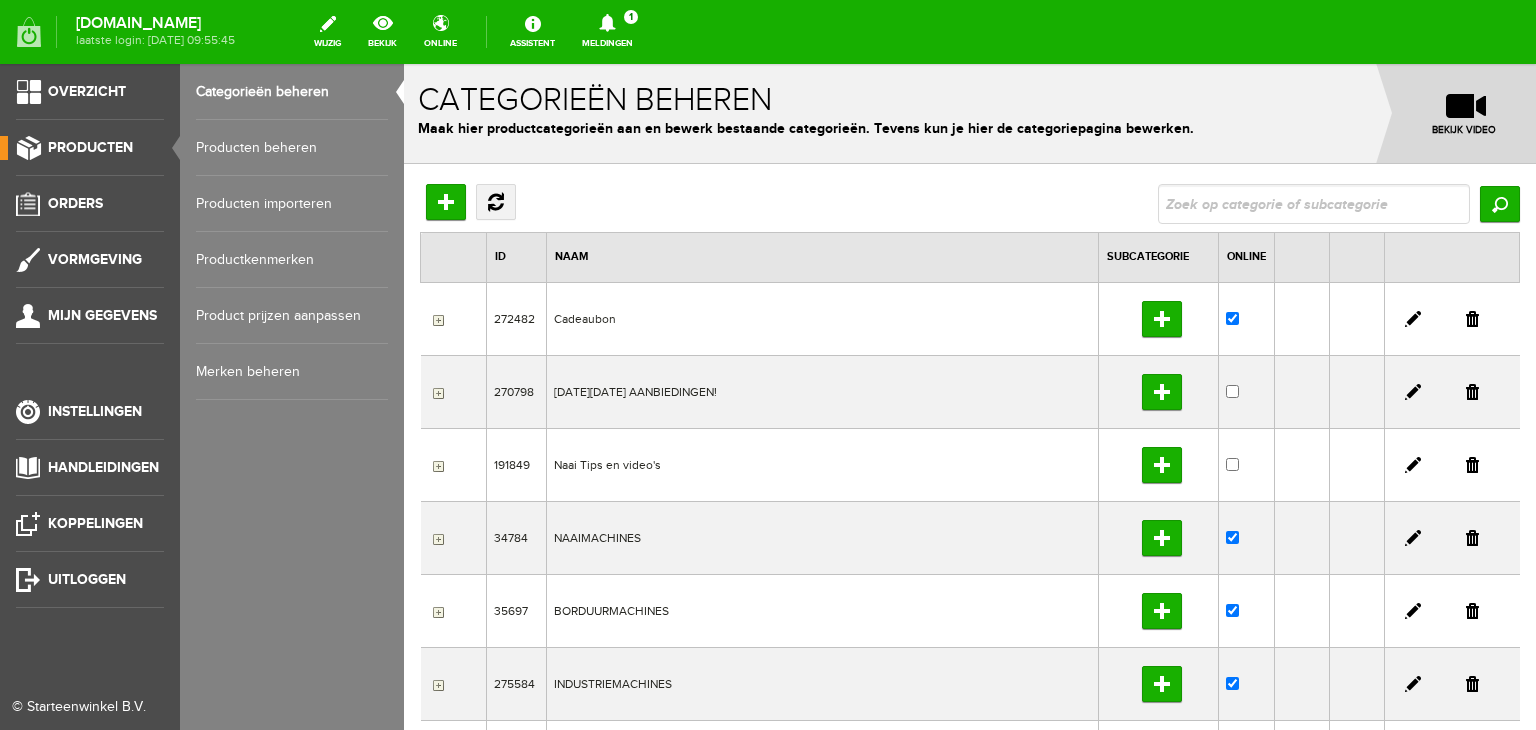 scroll, scrollTop: 0, scrollLeft: 0, axis: both 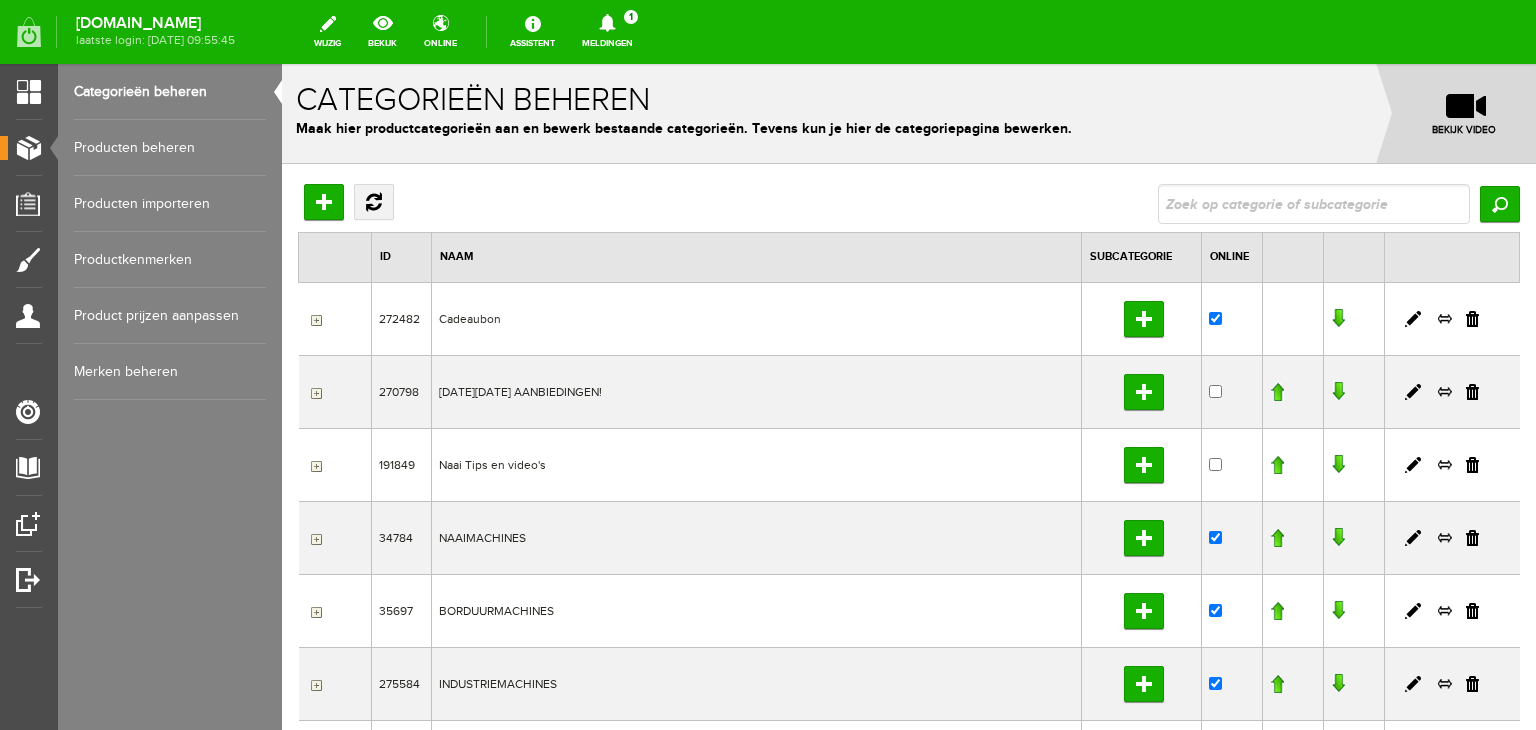 click at bounding box center (314, 539) 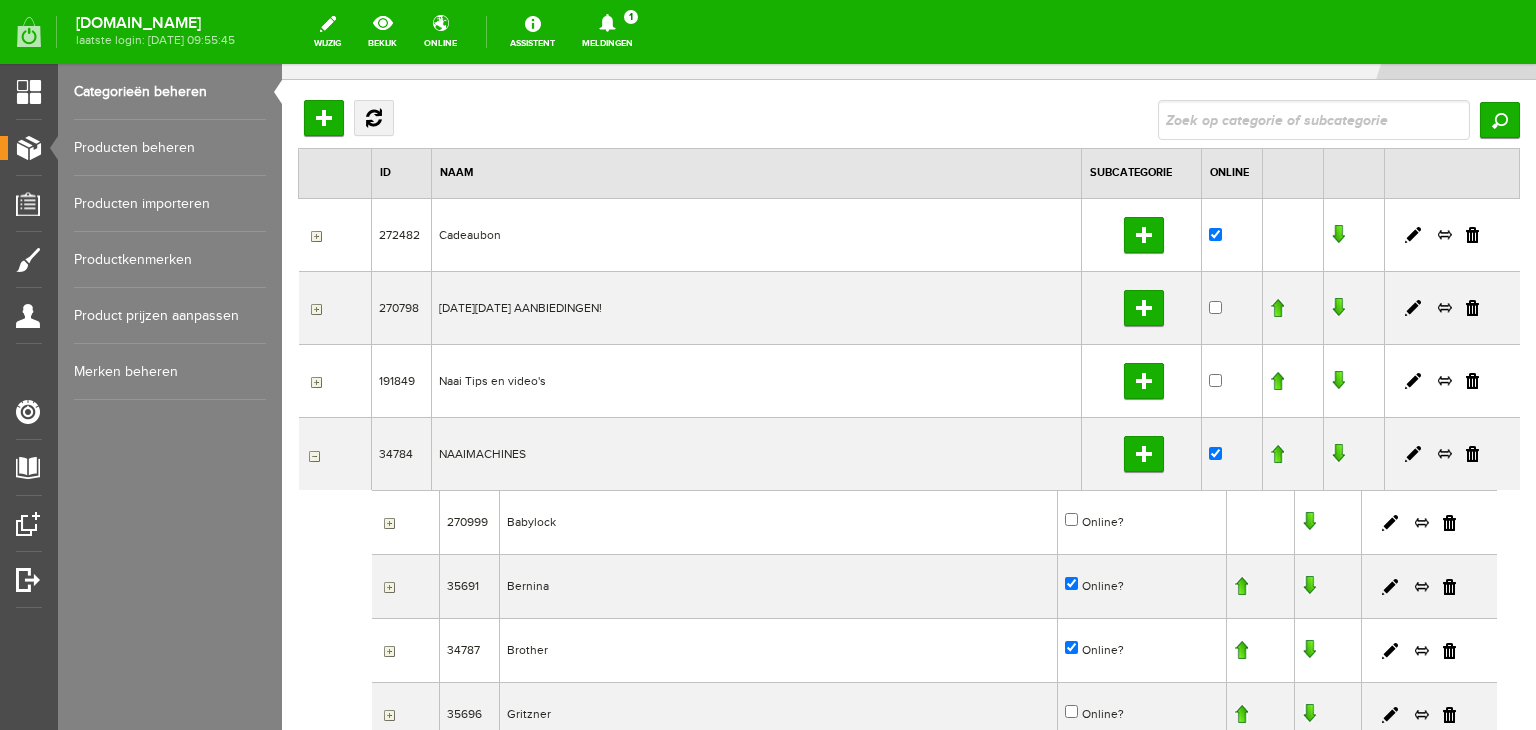 scroll, scrollTop: 0, scrollLeft: 0, axis: both 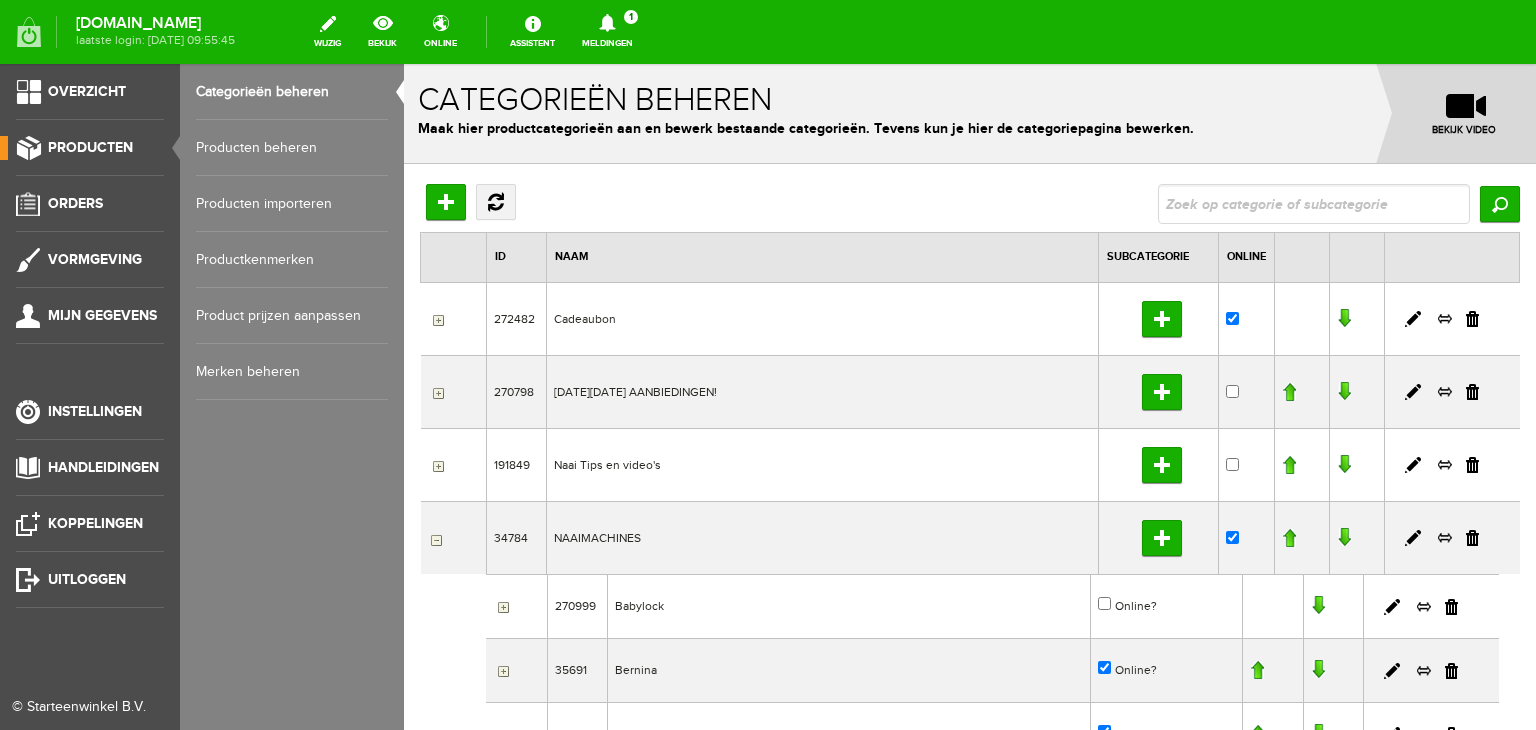 click on "Producten beheren" at bounding box center (292, 148) 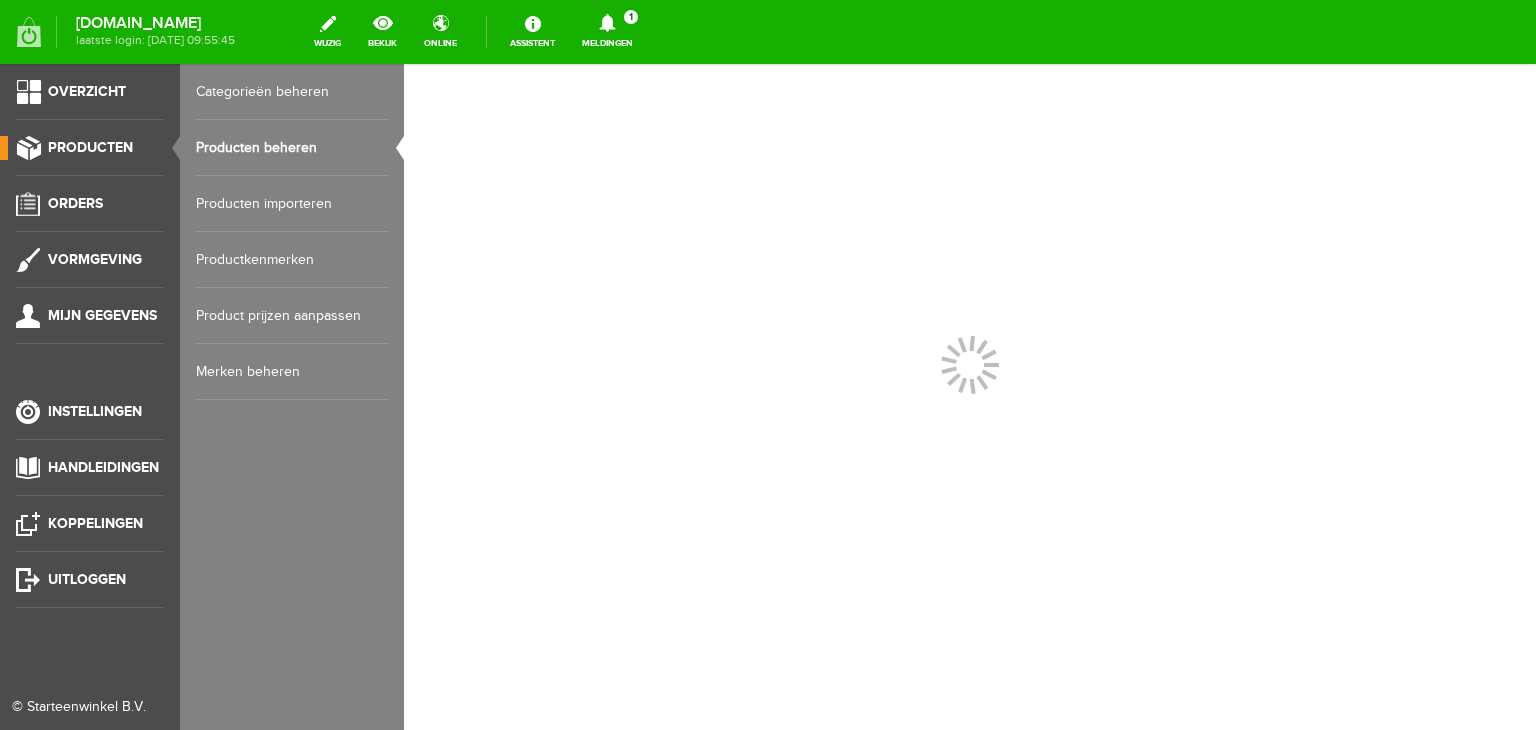 scroll, scrollTop: 0, scrollLeft: 0, axis: both 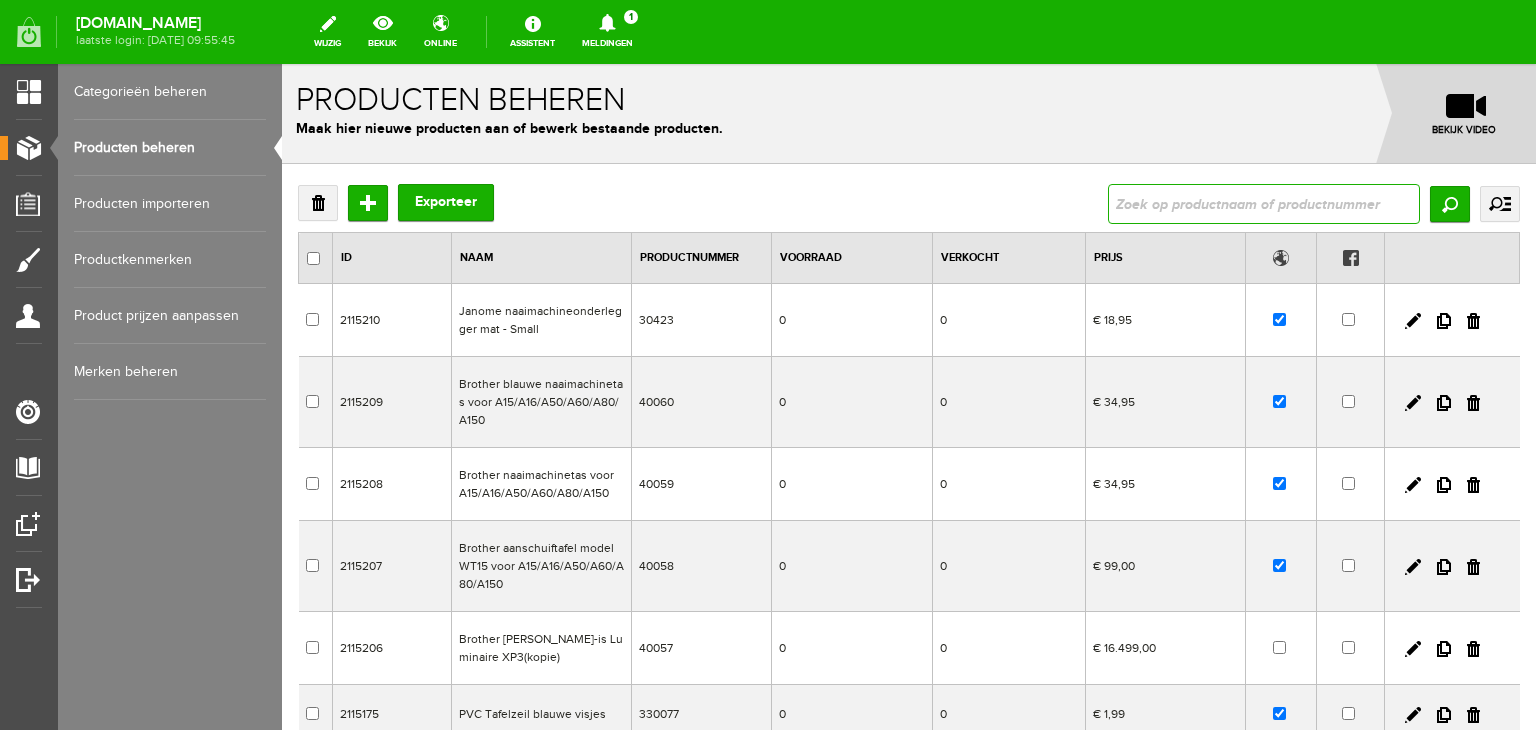 click at bounding box center [1264, 204] 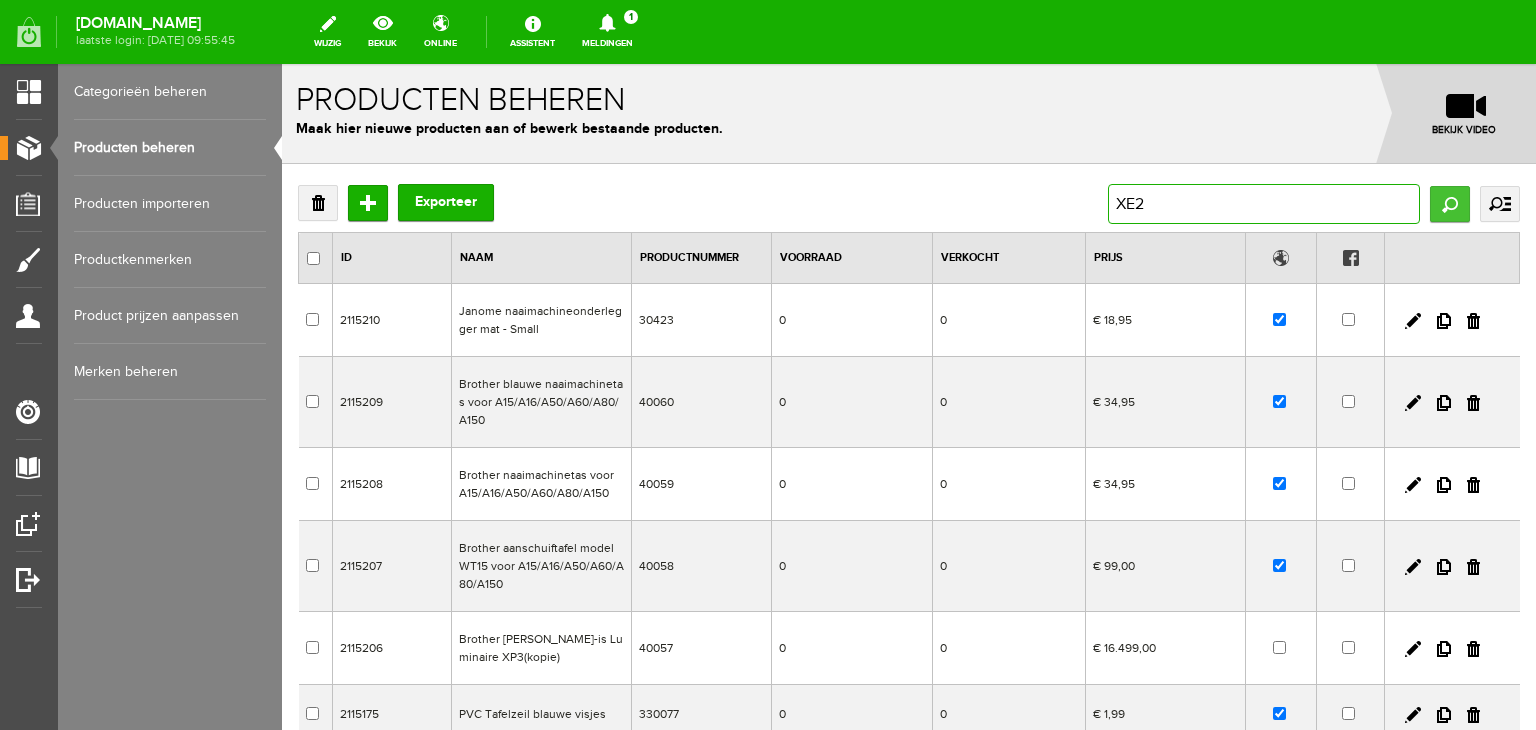 type on "XE2" 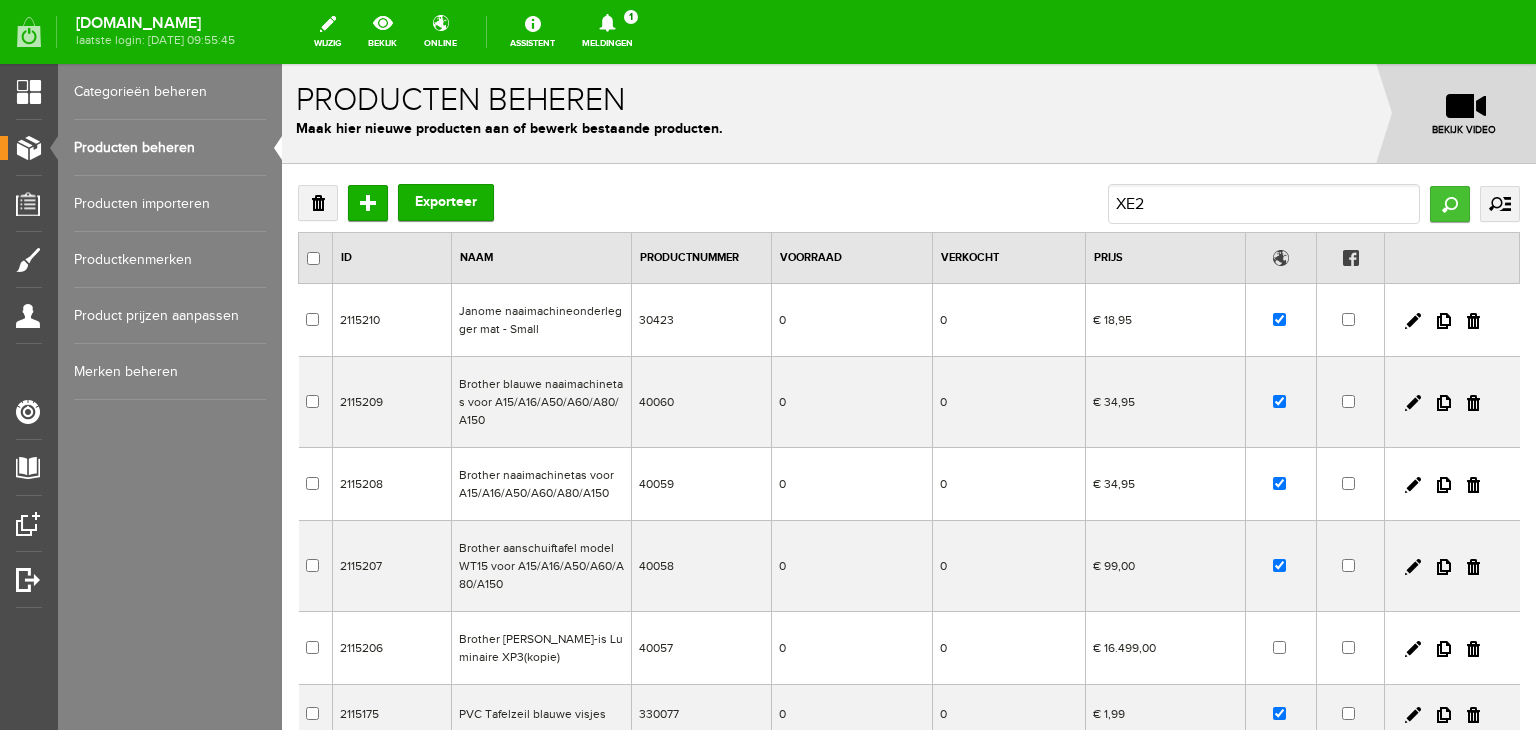 click on "Zoeken" at bounding box center (1450, 204) 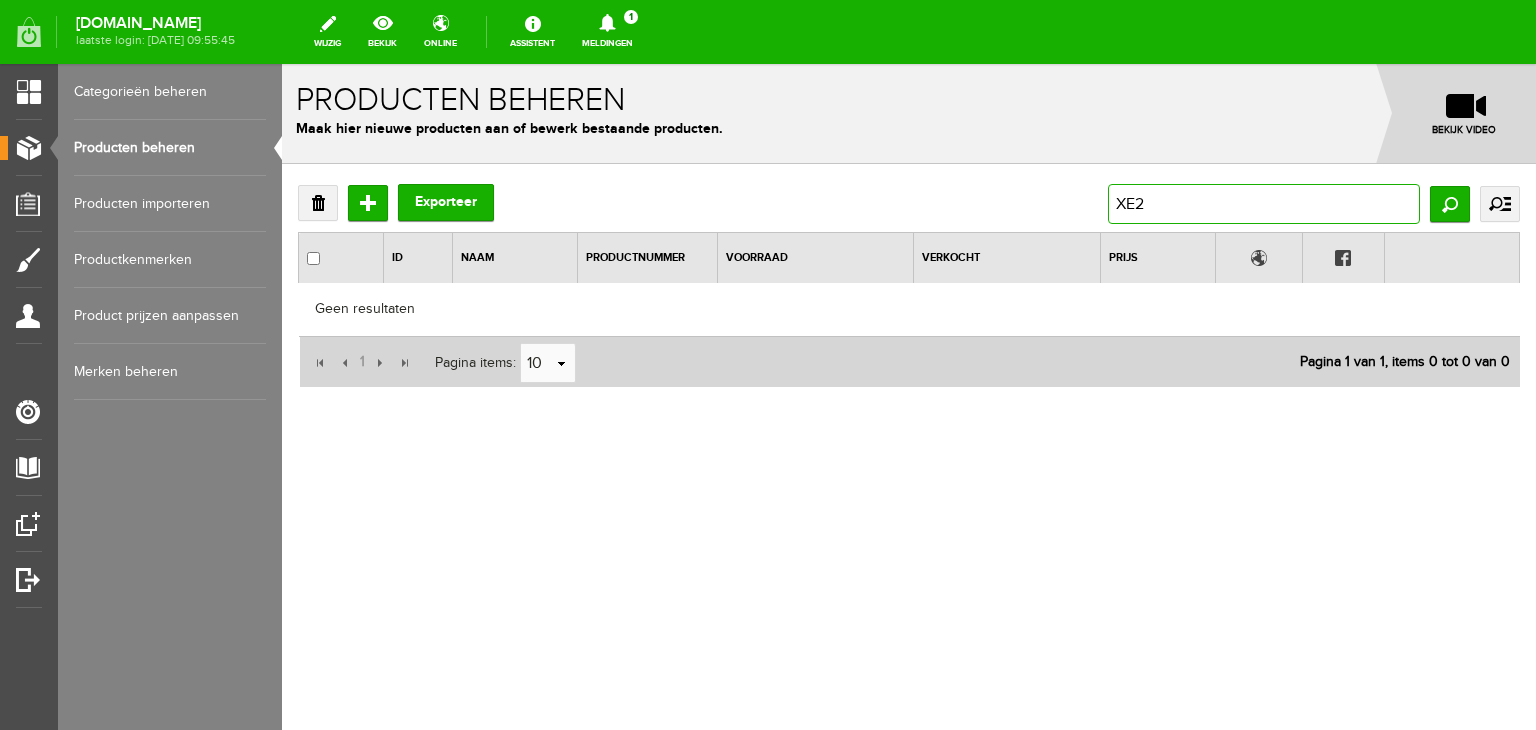 drag, startPoint x: 1168, startPoint y: 208, endPoint x: 1116, endPoint y: 206, distance: 52.03845 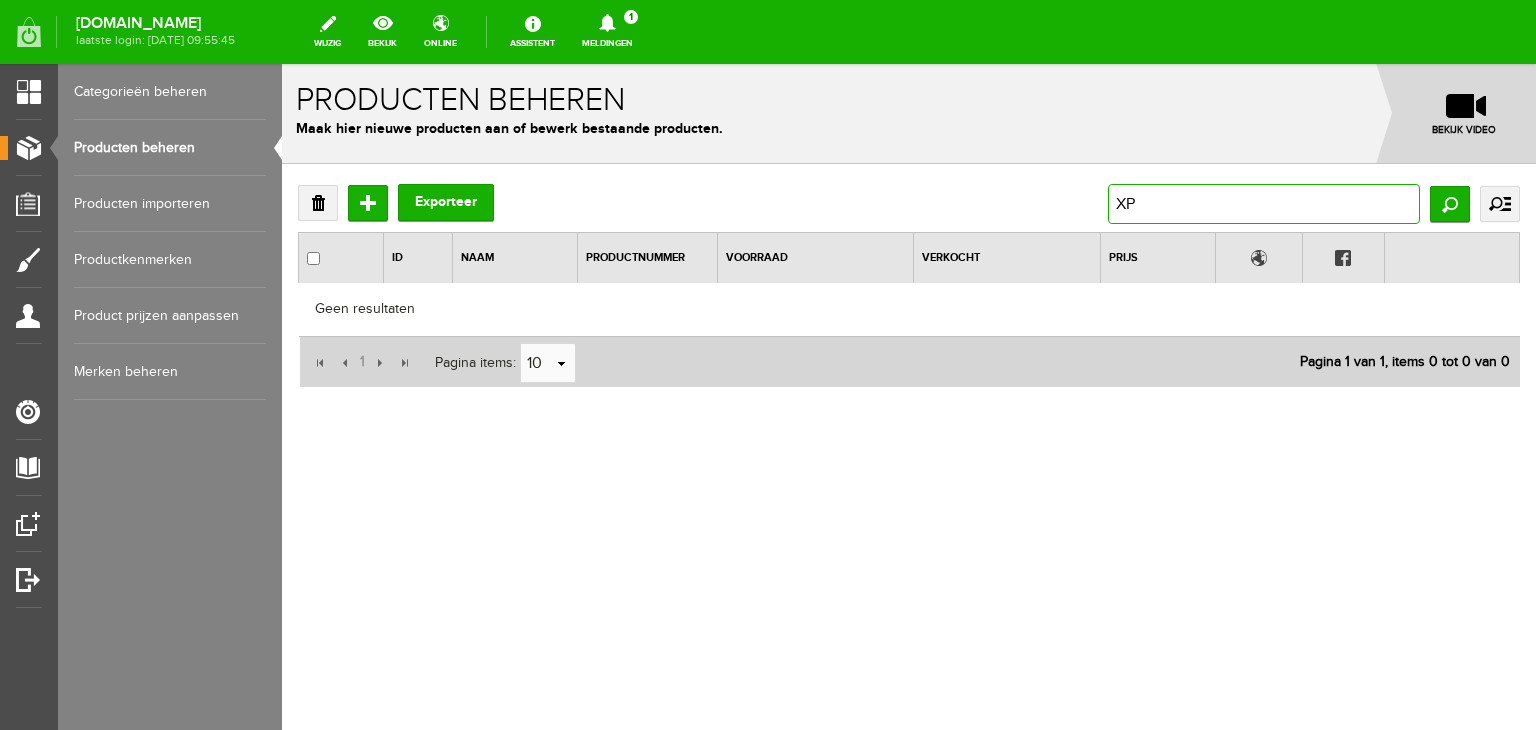 type on "XP3" 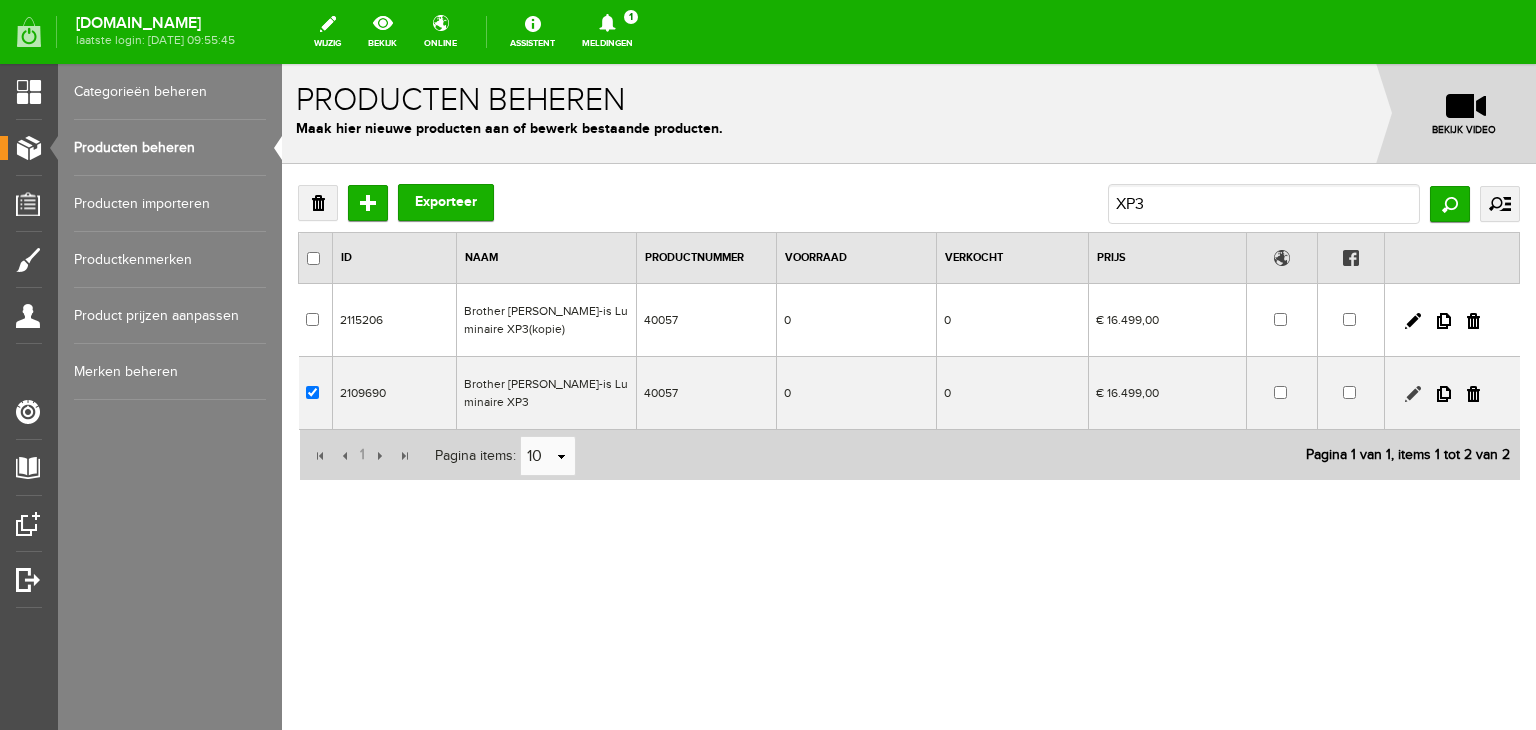 click at bounding box center (1413, 394) 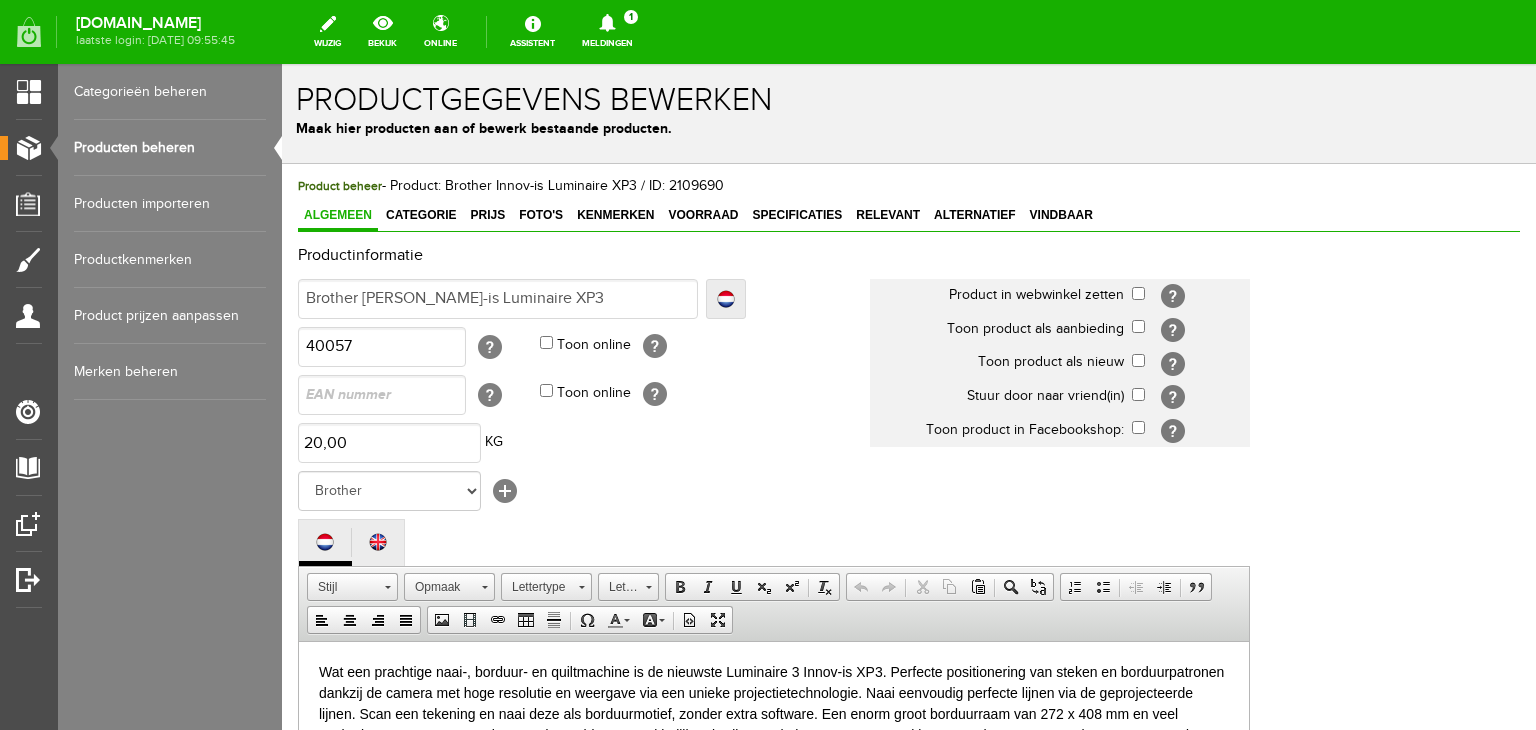 scroll, scrollTop: 0, scrollLeft: 0, axis: both 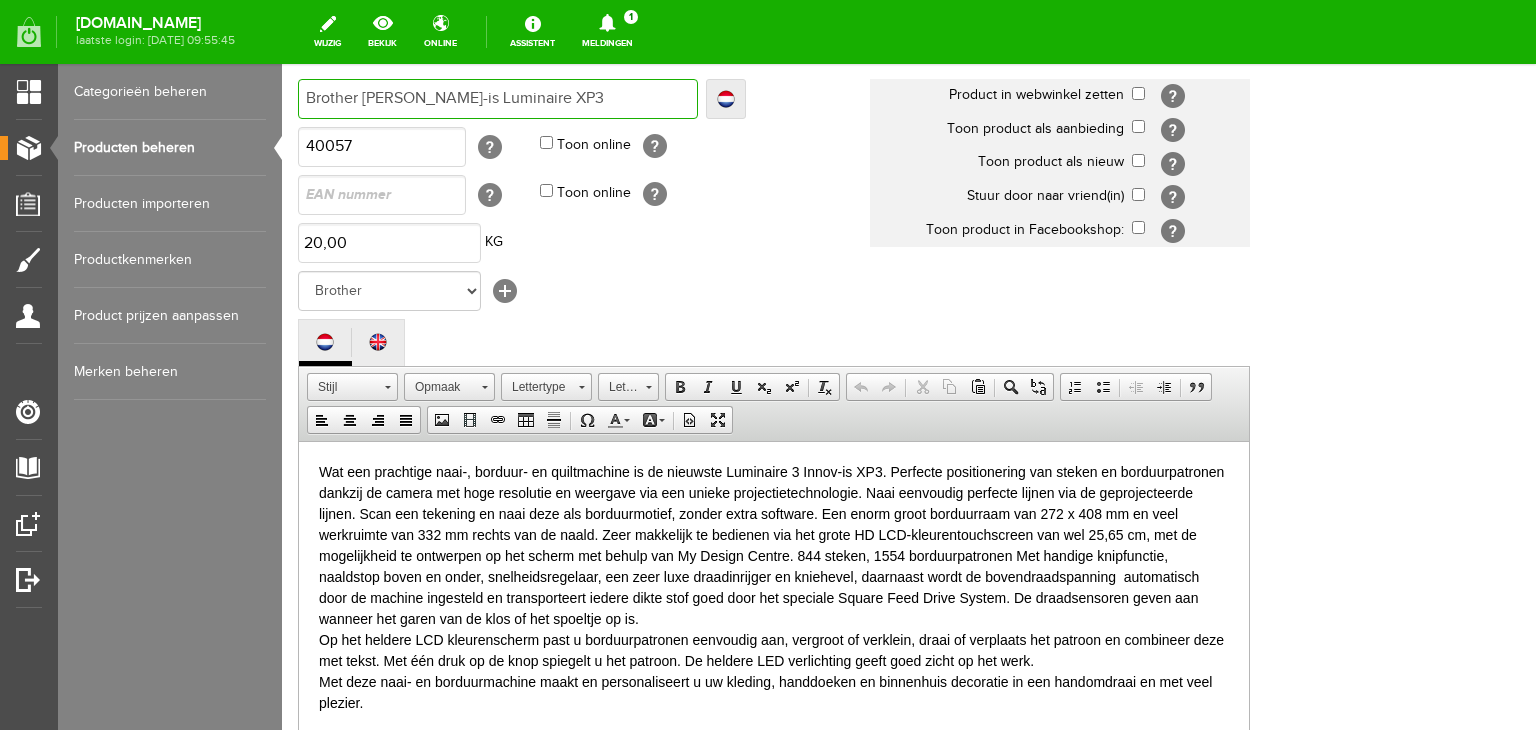 drag, startPoint x: 544, startPoint y: 94, endPoint x: 303, endPoint y: 97, distance: 241.01868 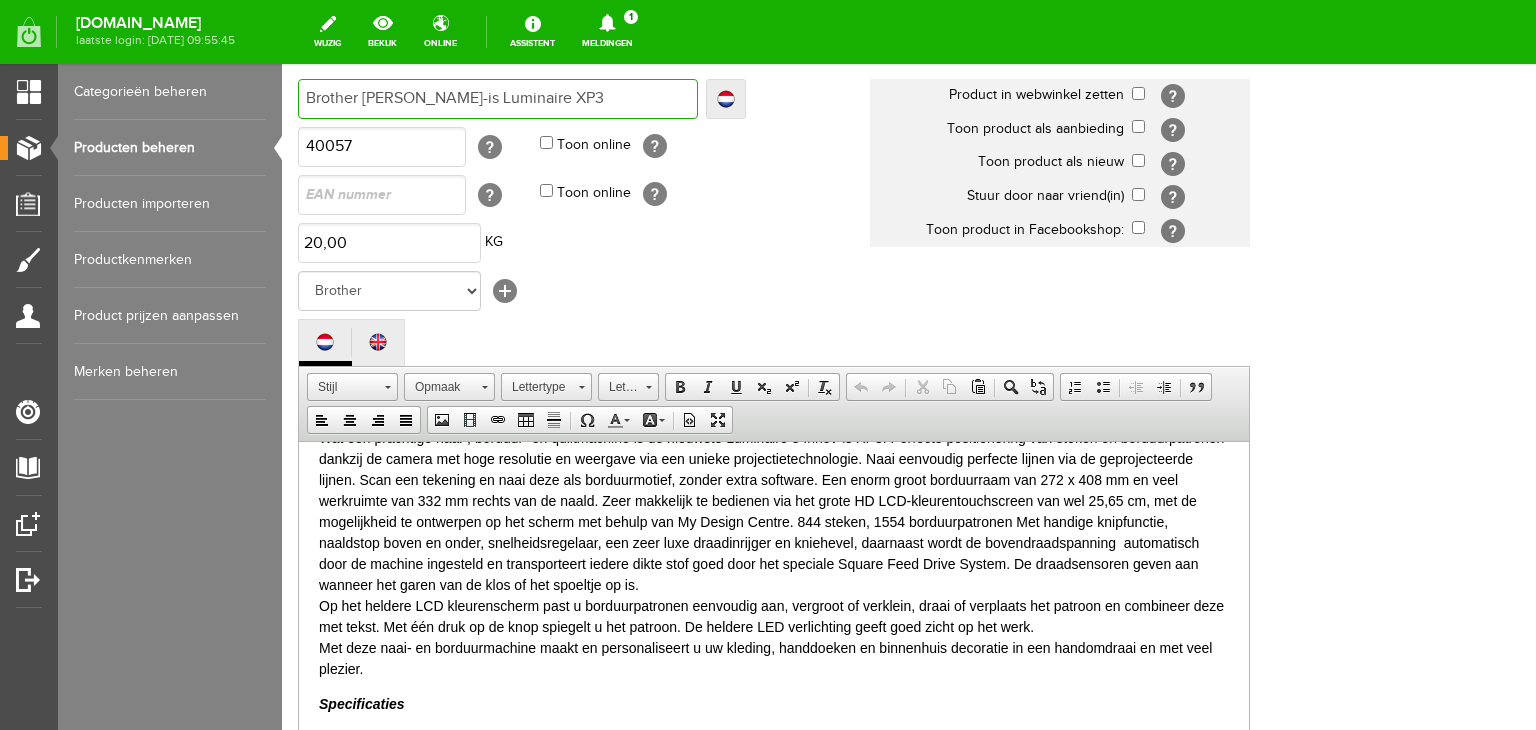 scroll, scrollTop: 0, scrollLeft: 0, axis: both 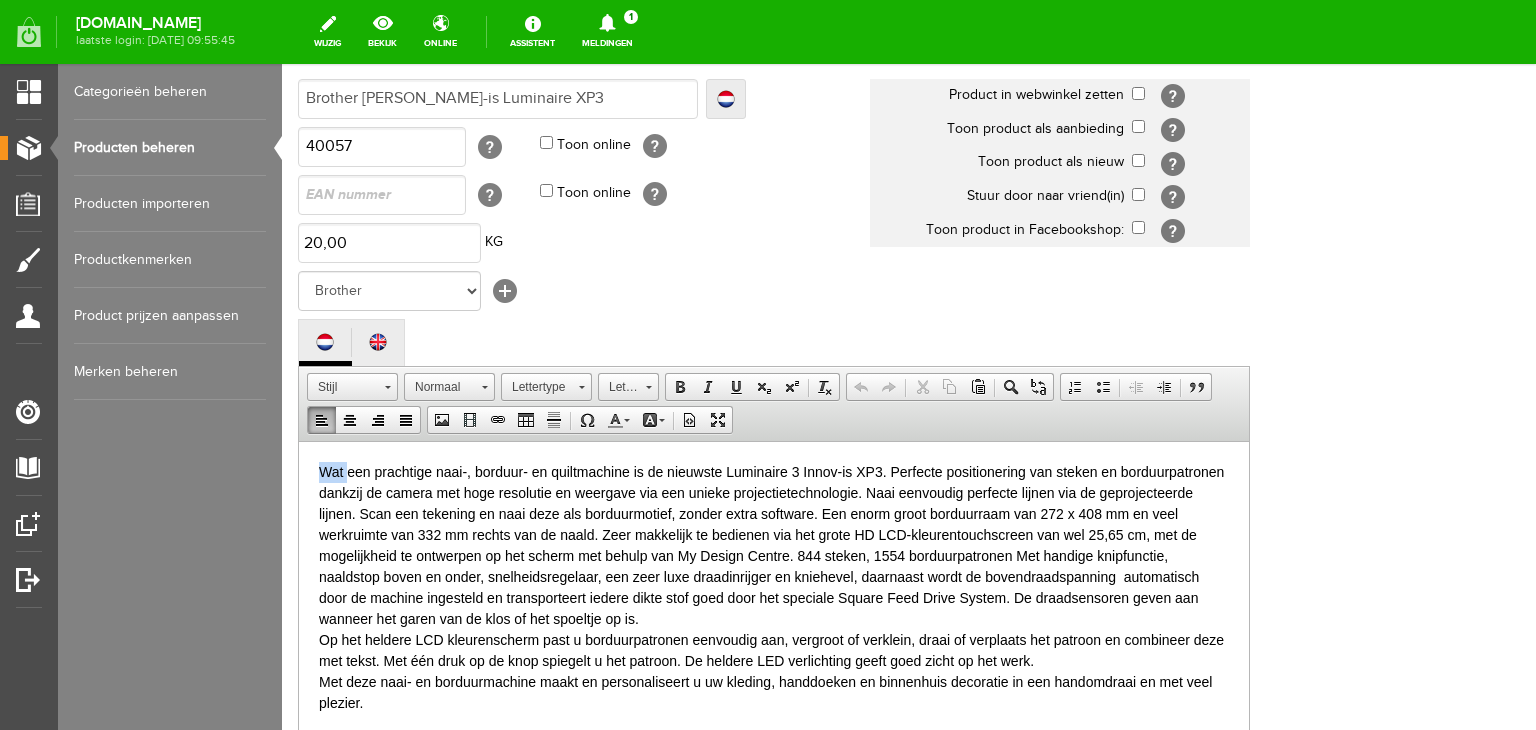 drag, startPoint x: 349, startPoint y: 470, endPoint x: 317, endPoint y: 470, distance: 32 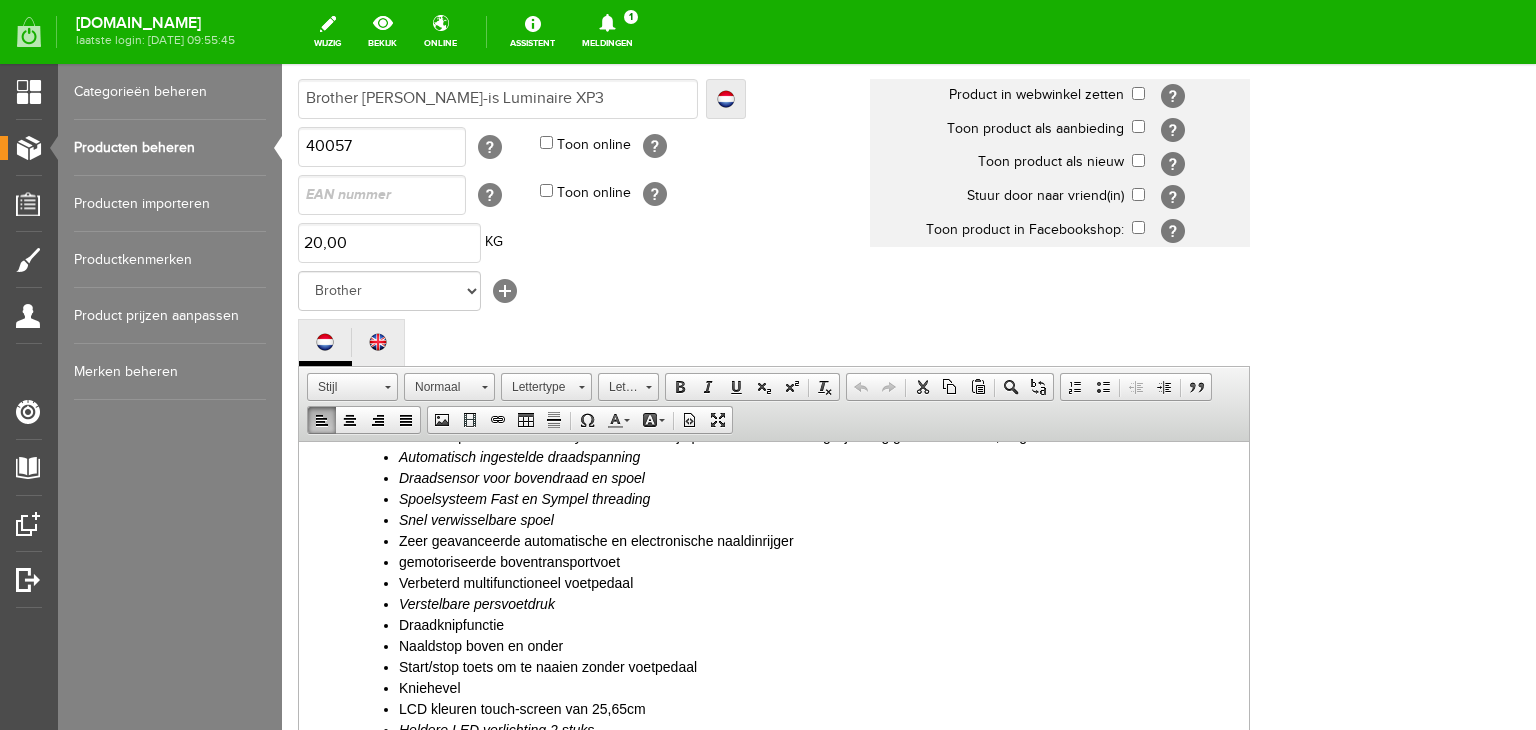 scroll, scrollTop: 300, scrollLeft: 0, axis: vertical 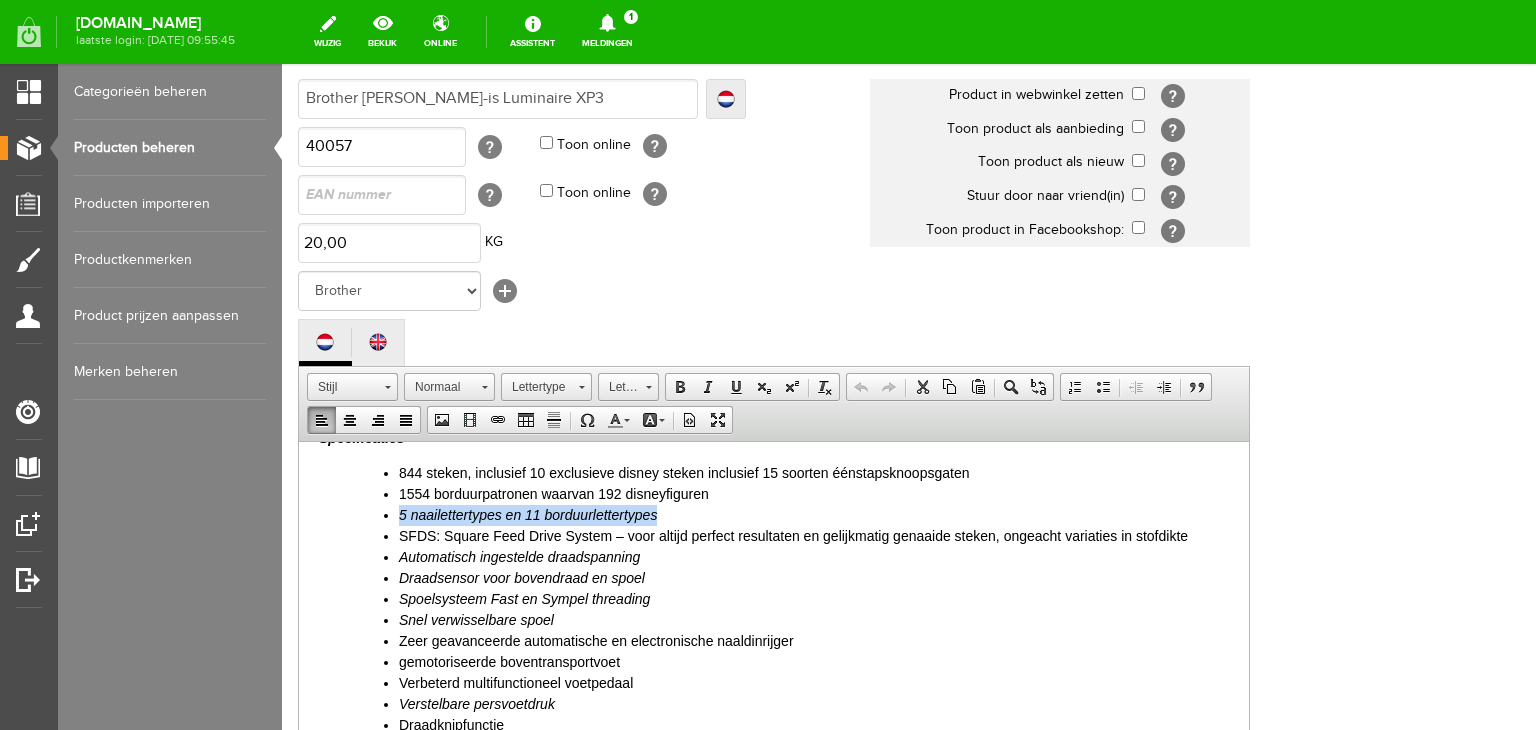 drag, startPoint x: 661, startPoint y: 513, endPoint x: 385, endPoint y: 520, distance: 276.08875 